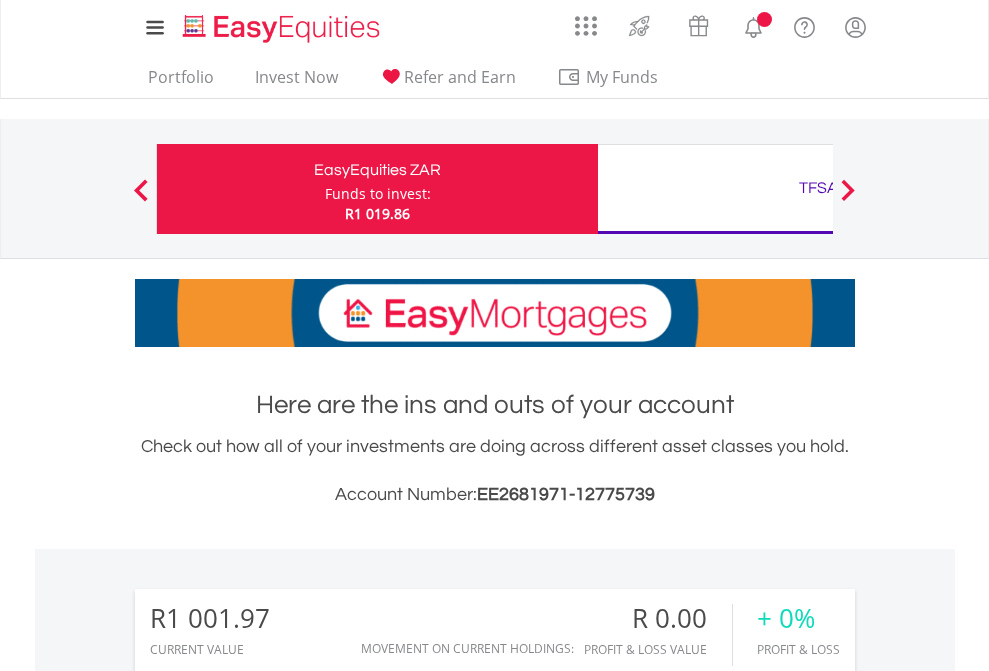 scroll, scrollTop: 0, scrollLeft: 0, axis: both 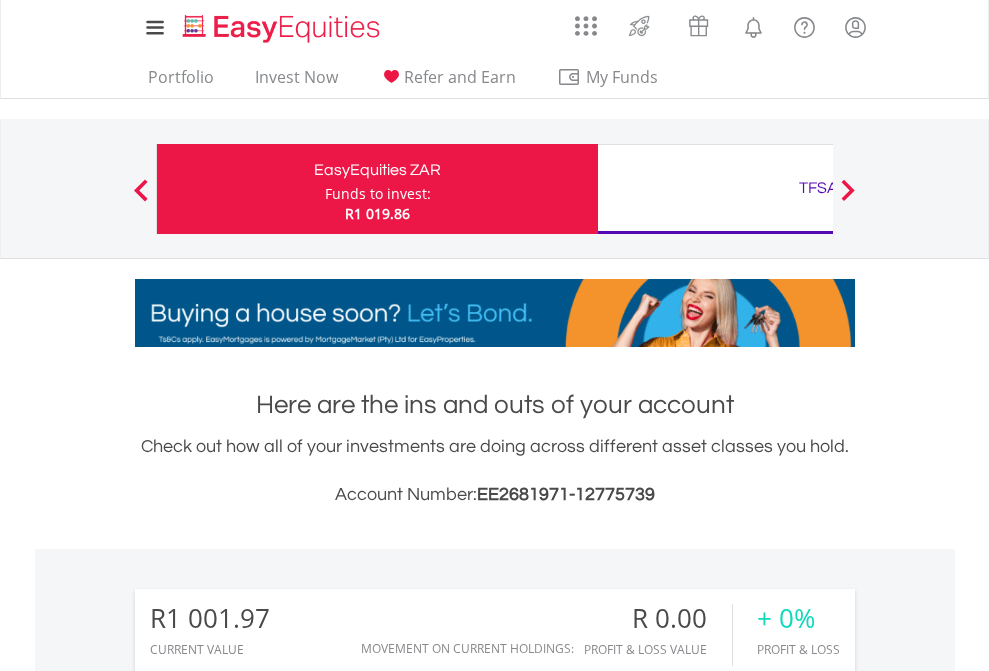 click on "Funds to invest:" at bounding box center (378, 194) 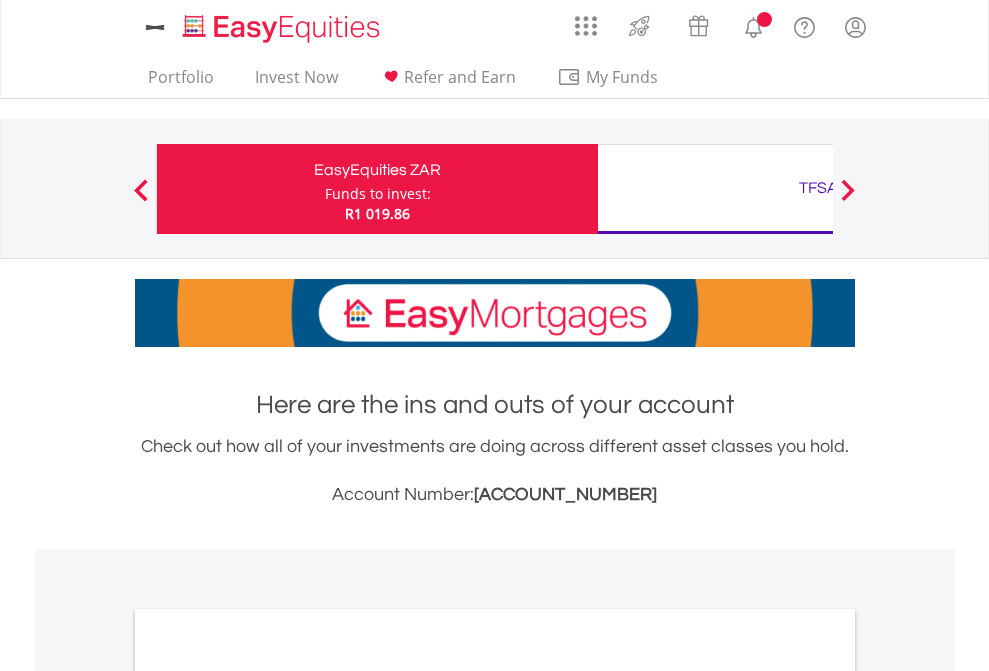 scroll, scrollTop: 0, scrollLeft: 0, axis: both 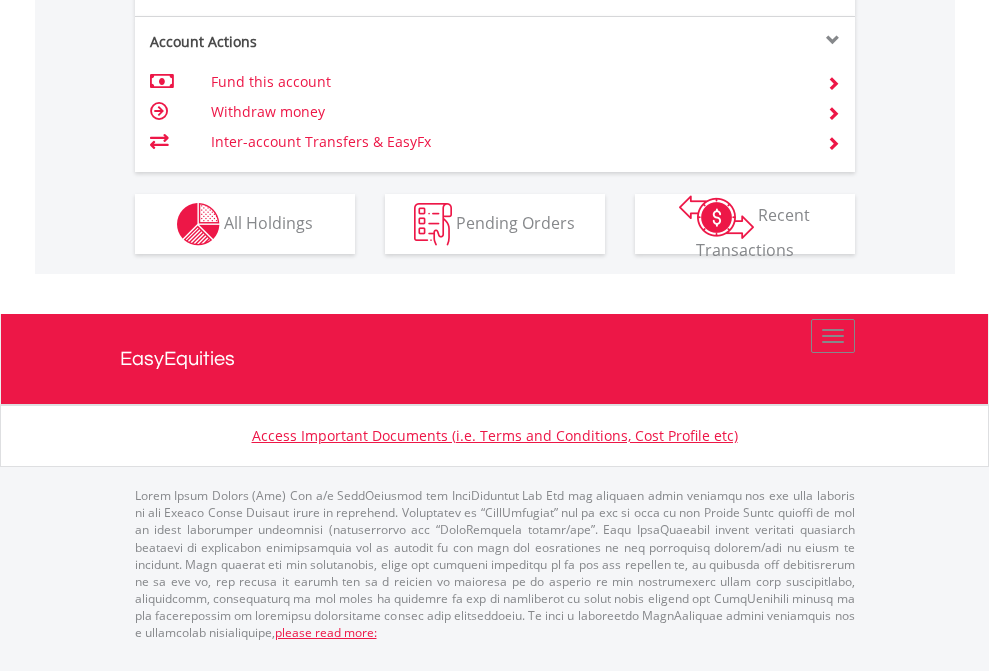 click on "Investment types" at bounding box center (706, -337) 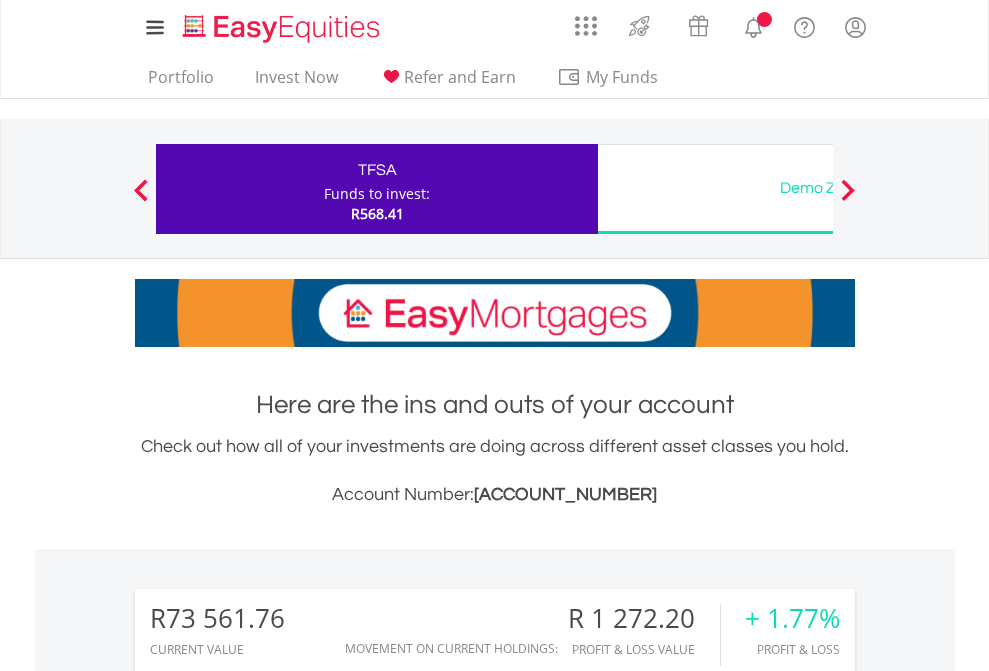 scroll, scrollTop: 1342, scrollLeft: 0, axis: vertical 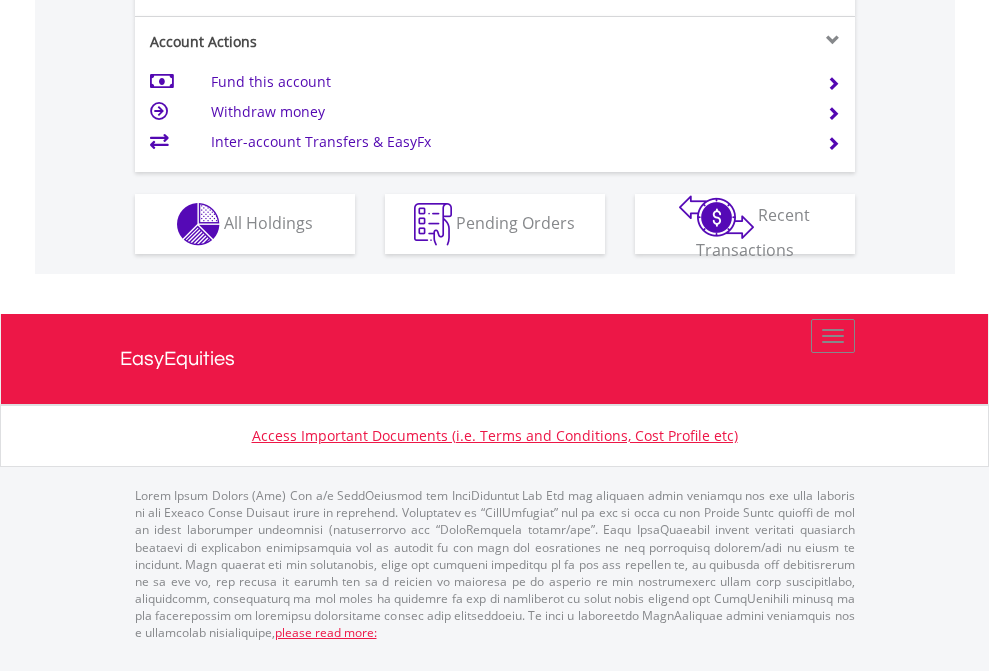 click on "Investment types" at bounding box center (706, -337) 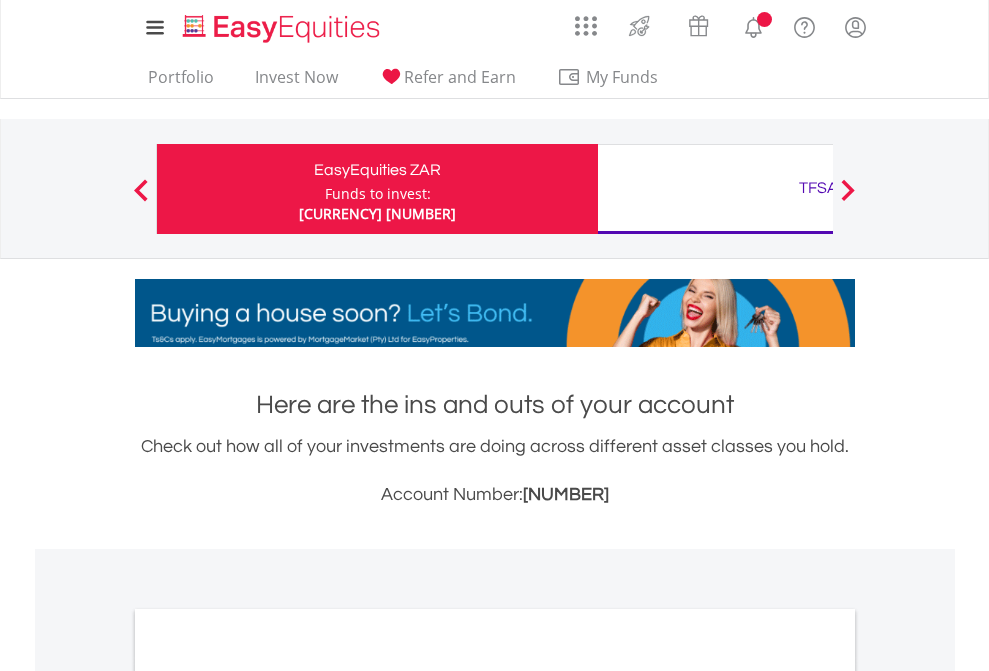 click on "All Holdings" at bounding box center [268, 1096] 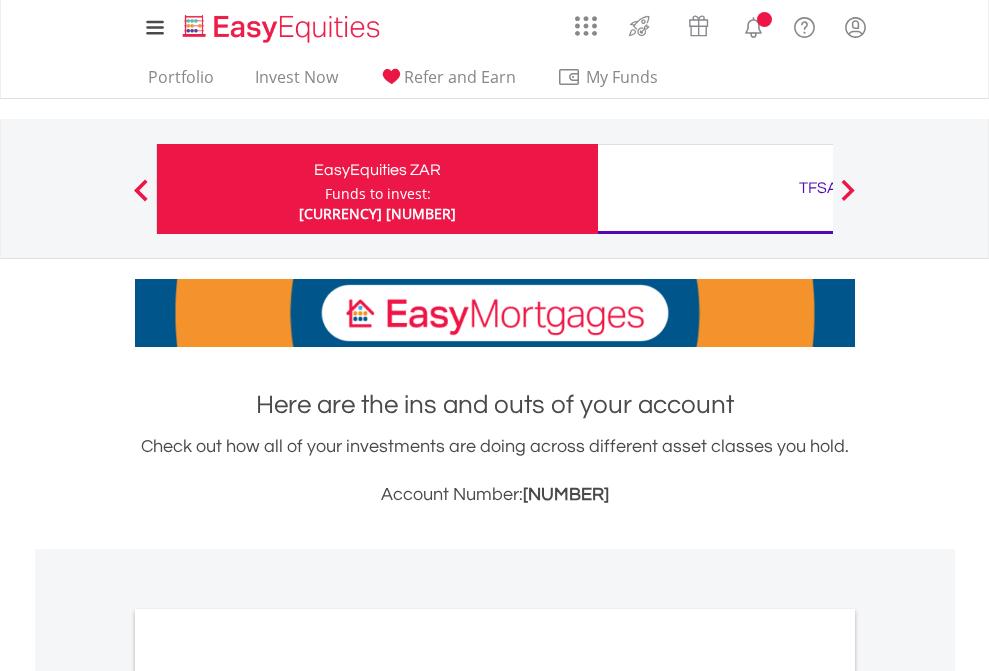 scroll, scrollTop: 1202, scrollLeft: 0, axis: vertical 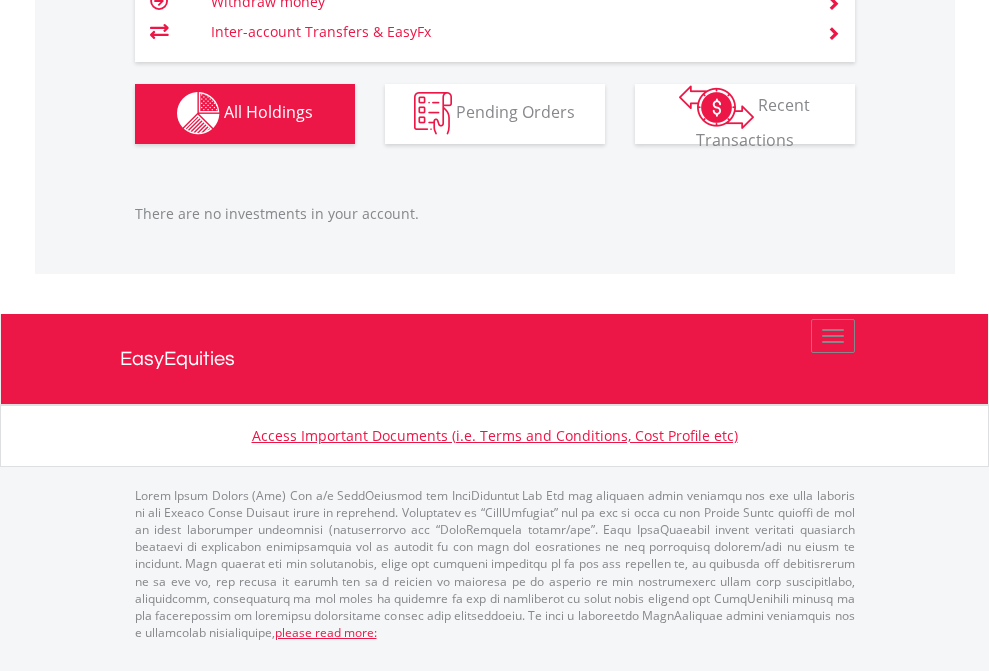 click on "TFSA" at bounding box center (818, -1288) 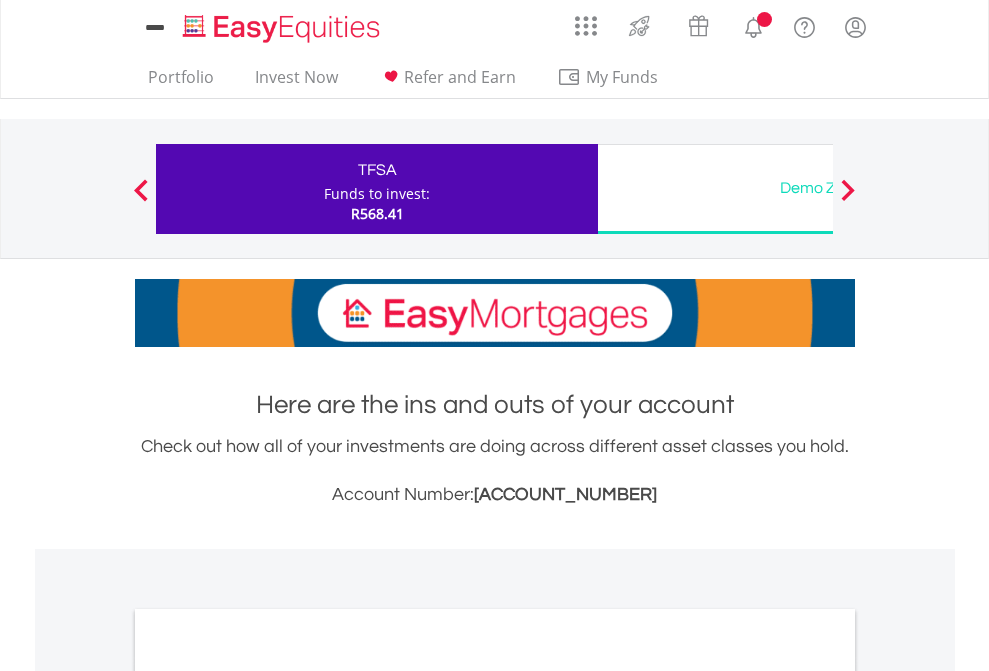 scroll, scrollTop: 0, scrollLeft: 0, axis: both 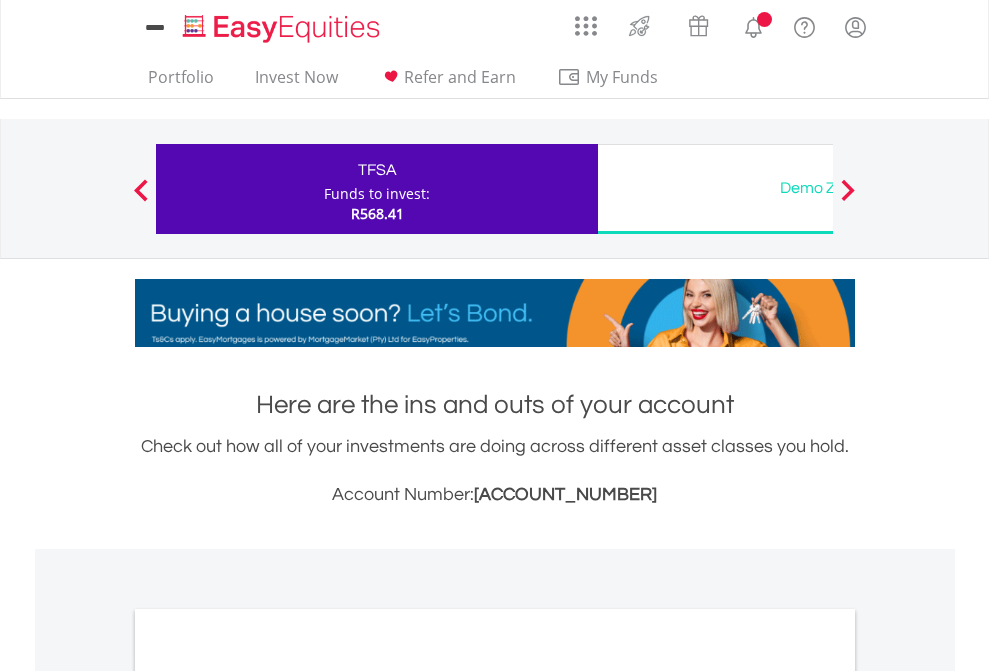 click on "All Holdings" at bounding box center (268, 1096) 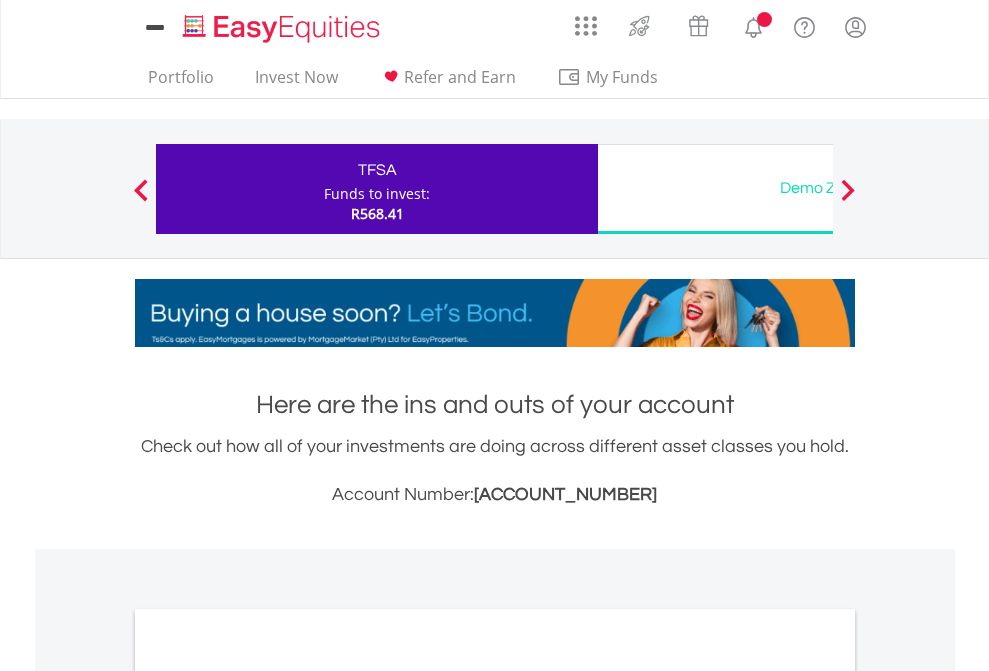 scroll, scrollTop: 1202, scrollLeft: 0, axis: vertical 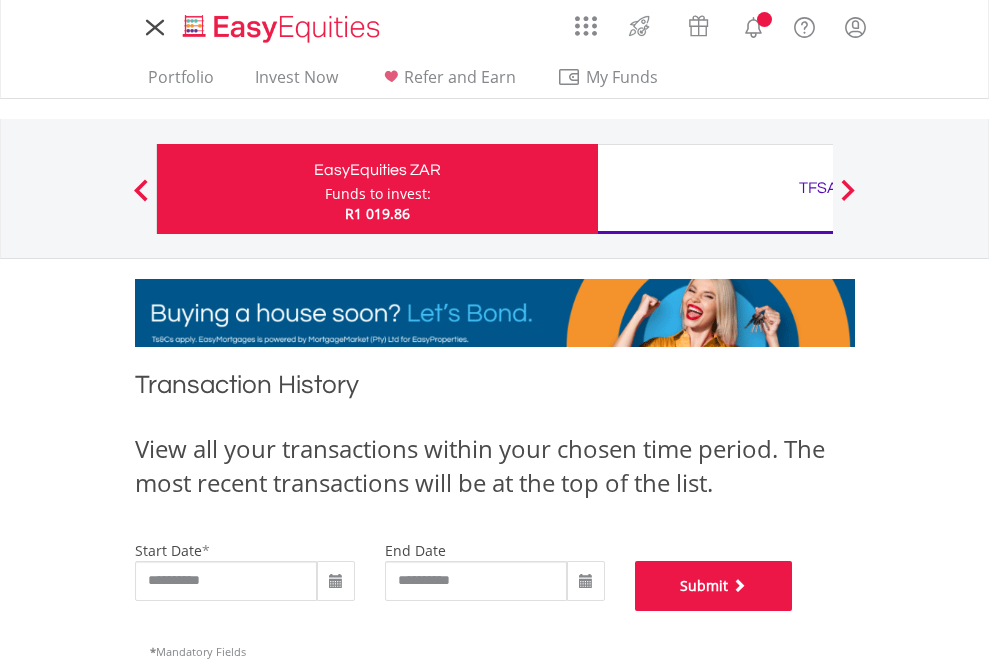 click on "Submit" at bounding box center [714, 586] 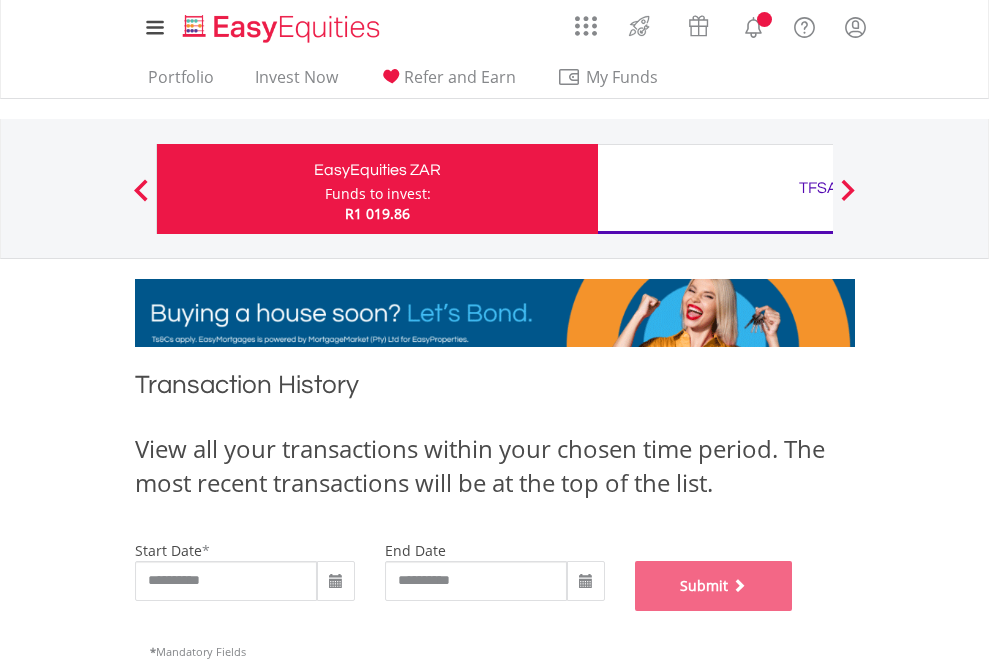 scroll, scrollTop: 811, scrollLeft: 0, axis: vertical 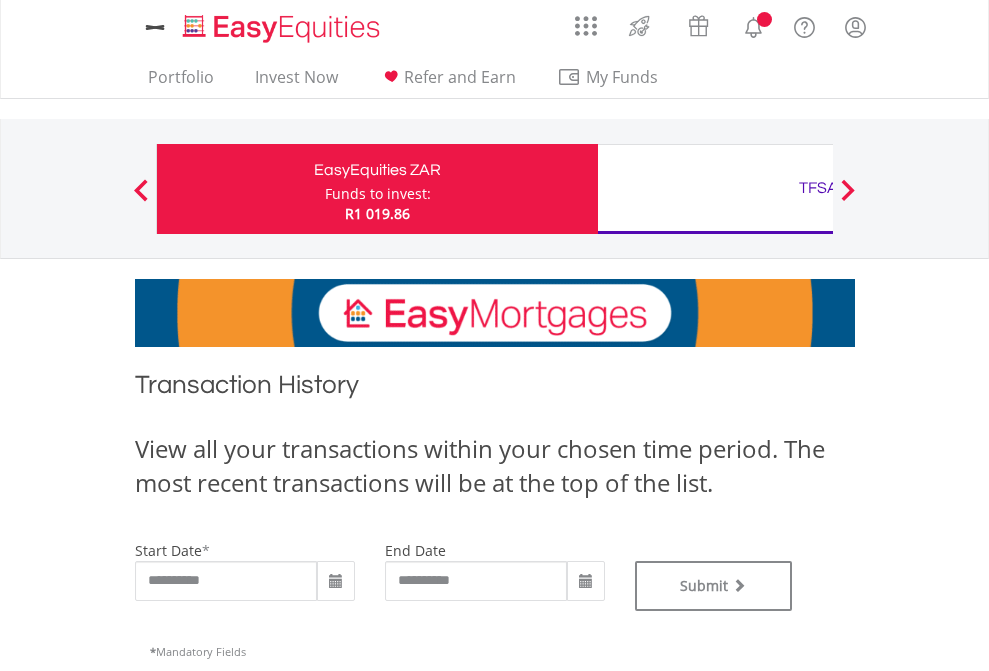 click on "TFSA" at bounding box center [818, 188] 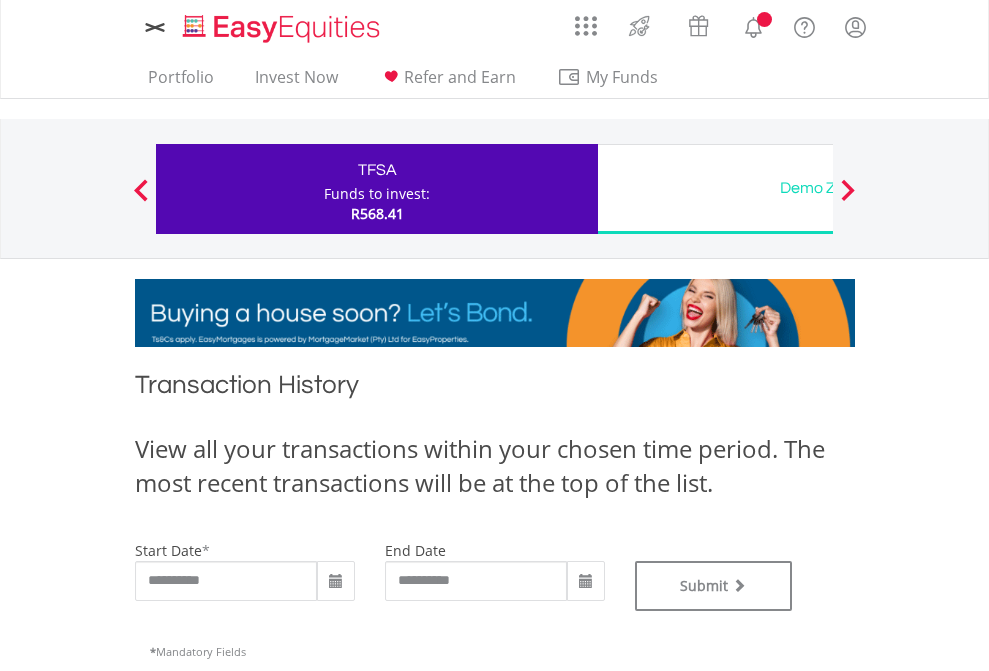 scroll, scrollTop: 0, scrollLeft: 0, axis: both 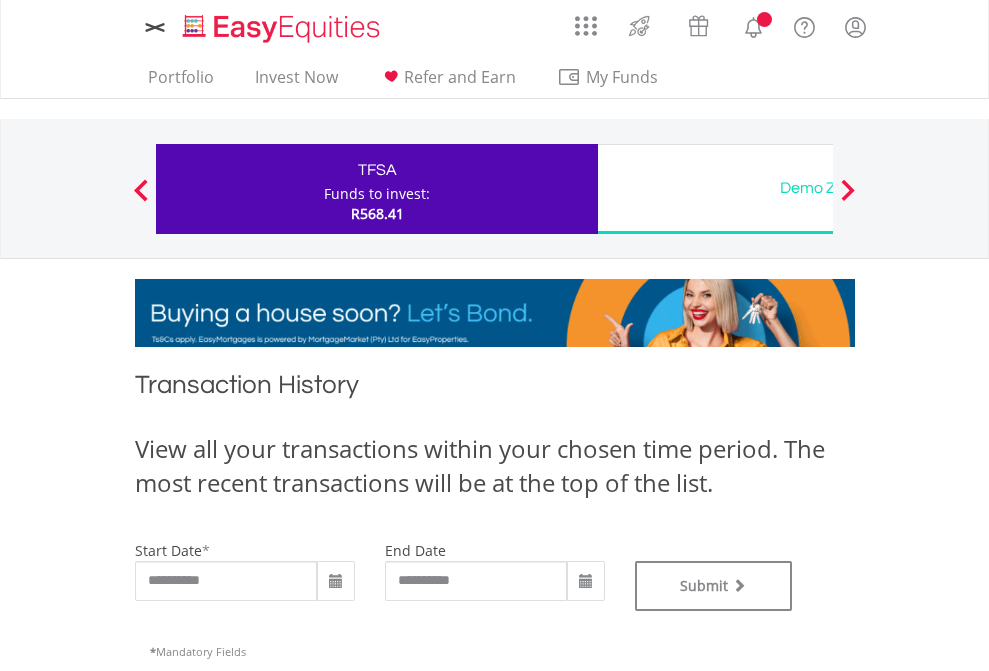 type on "**********" 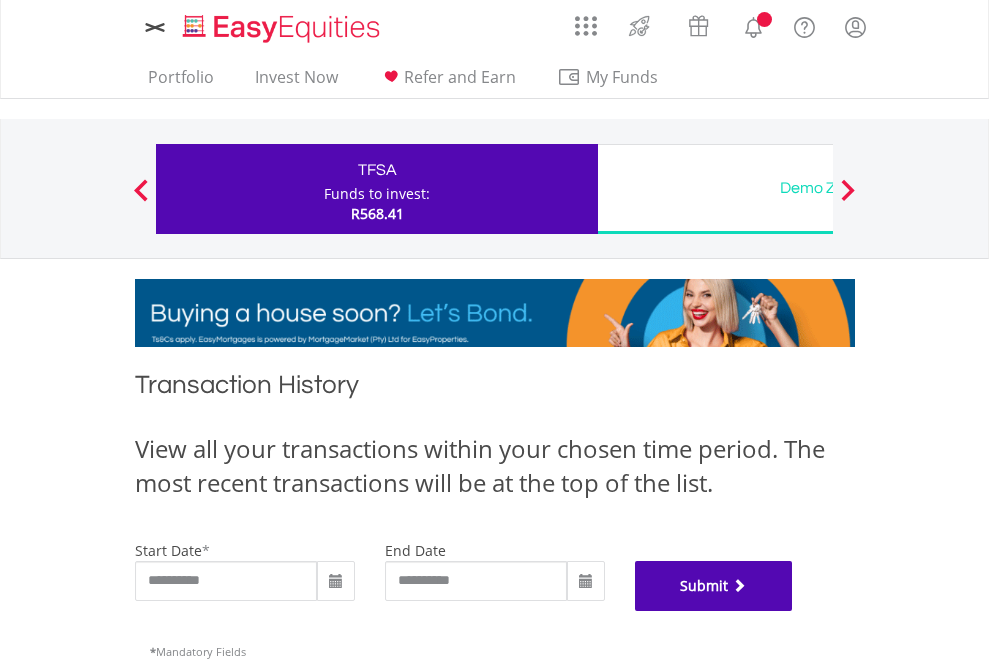 click on "Submit" at bounding box center (714, 586) 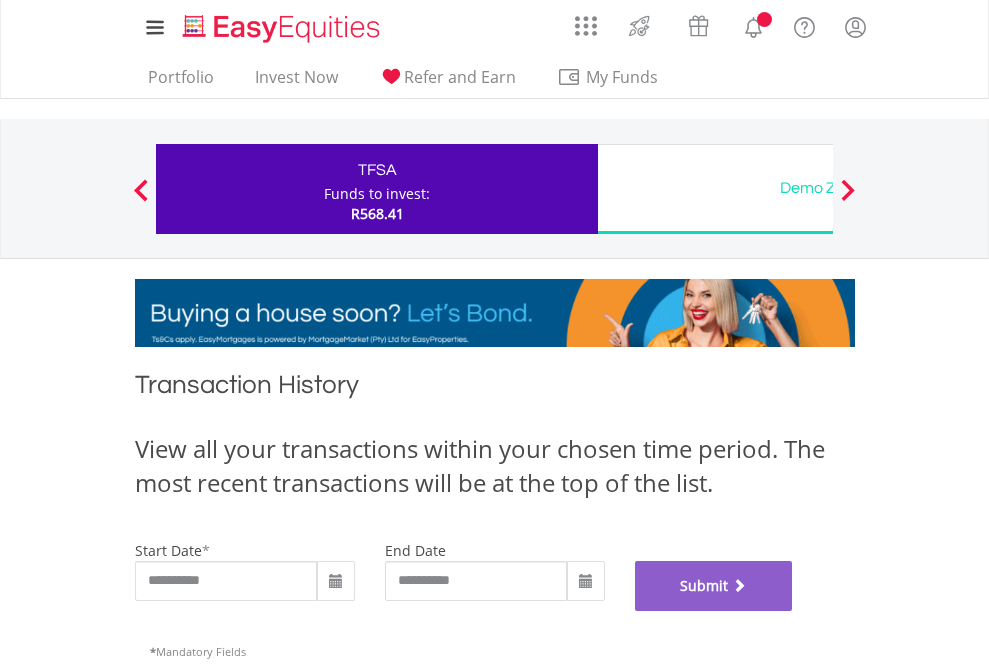 scroll, scrollTop: 811, scrollLeft: 0, axis: vertical 